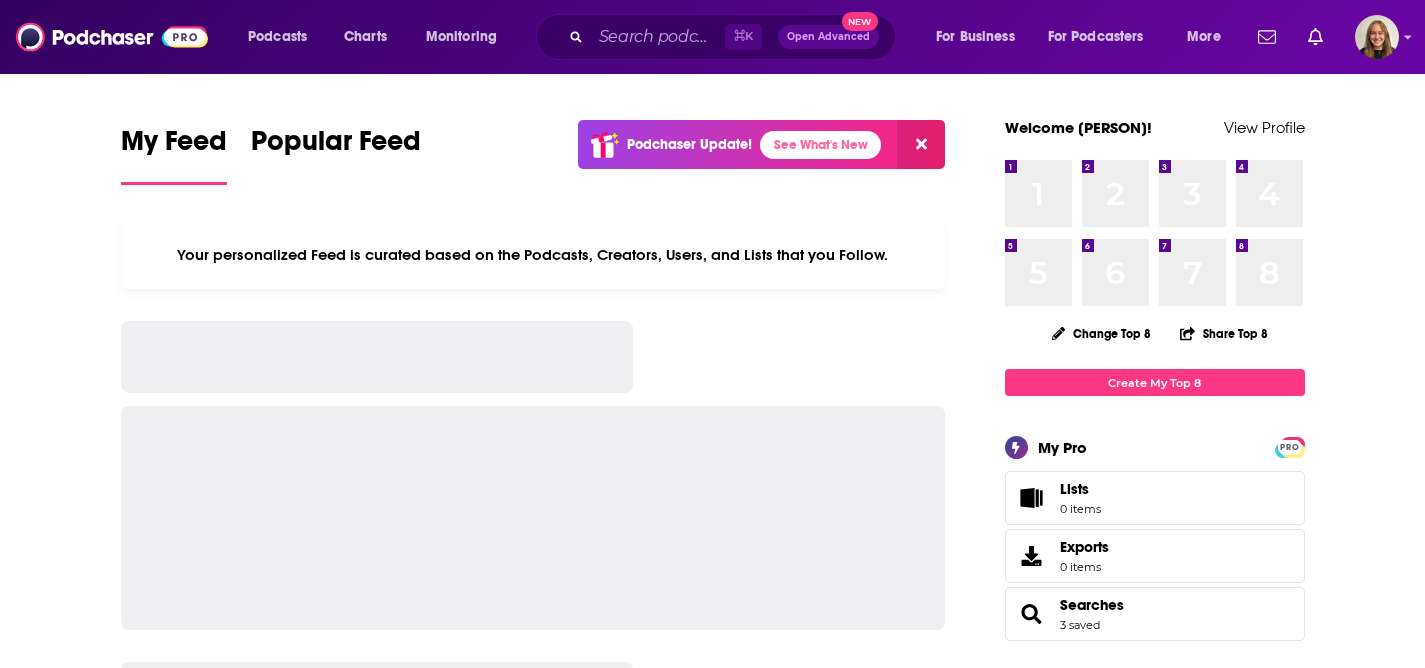 scroll, scrollTop: 0, scrollLeft: 0, axis: both 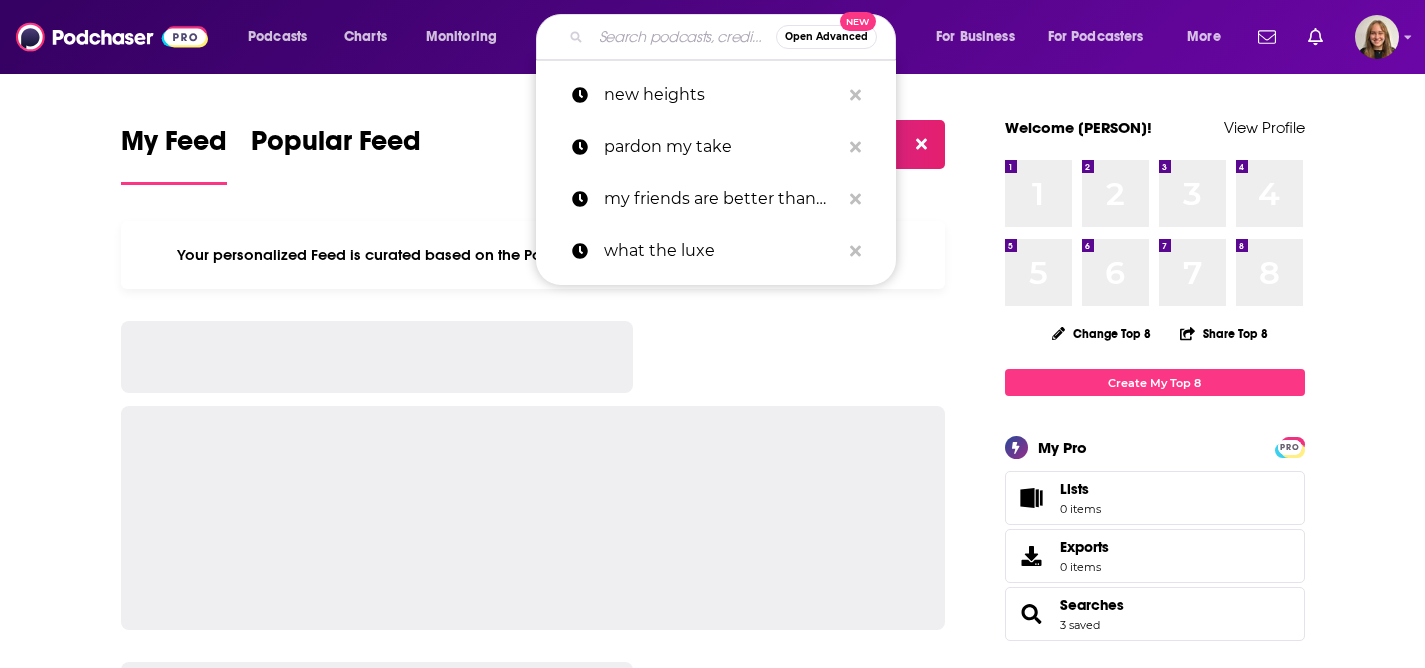 click at bounding box center (683, 37) 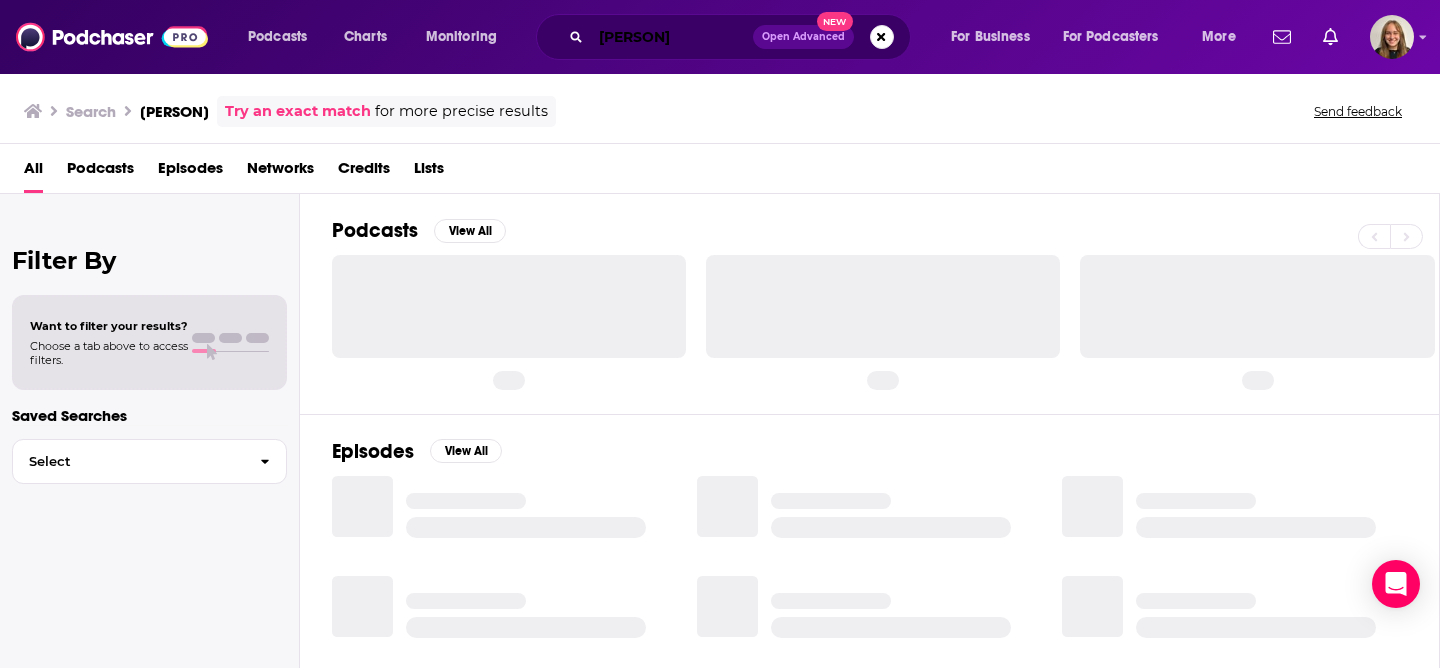 click on "[PERSON]" at bounding box center [672, 37] 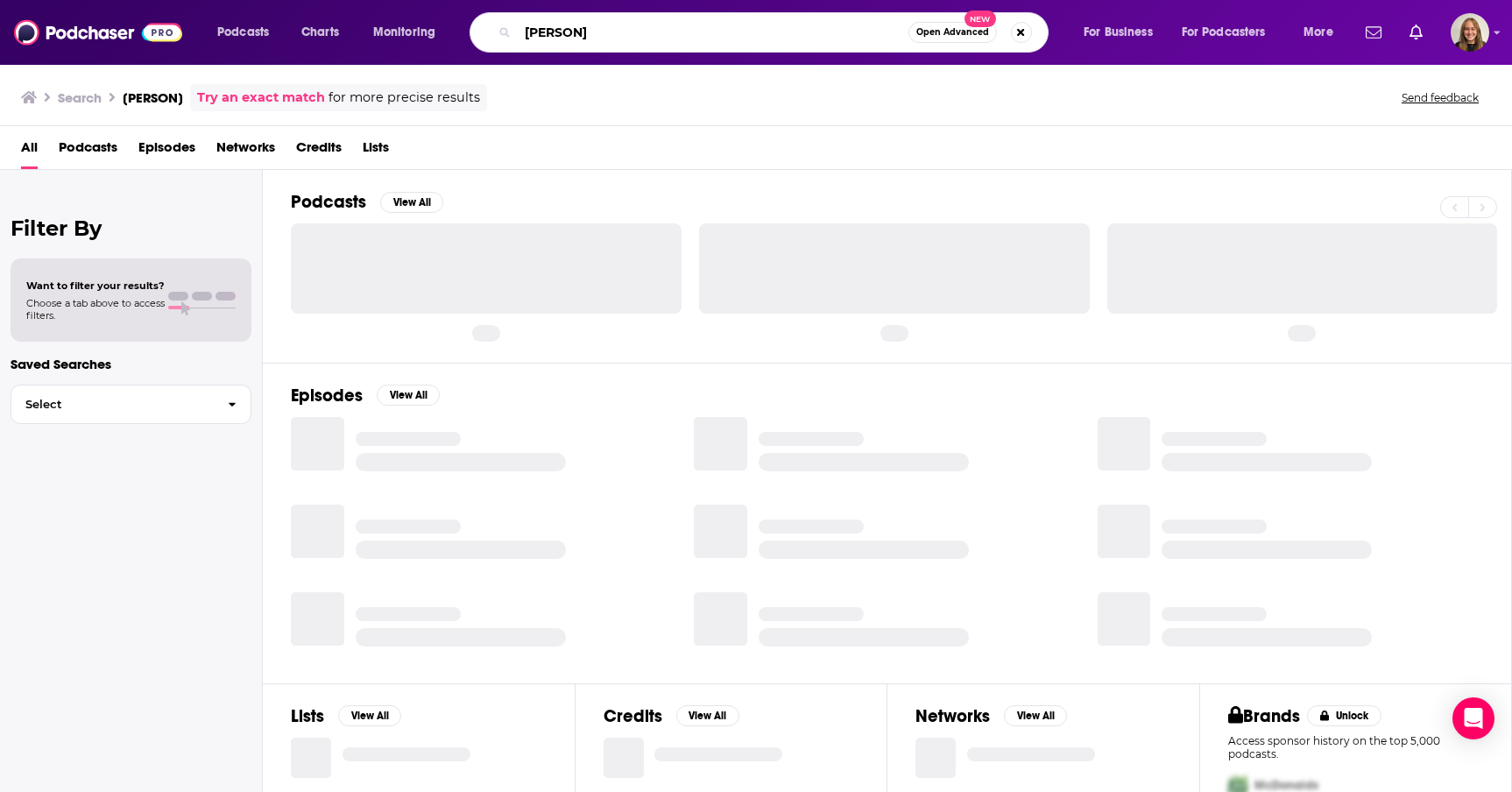 click on "[PERSON]" at bounding box center (713, 32) 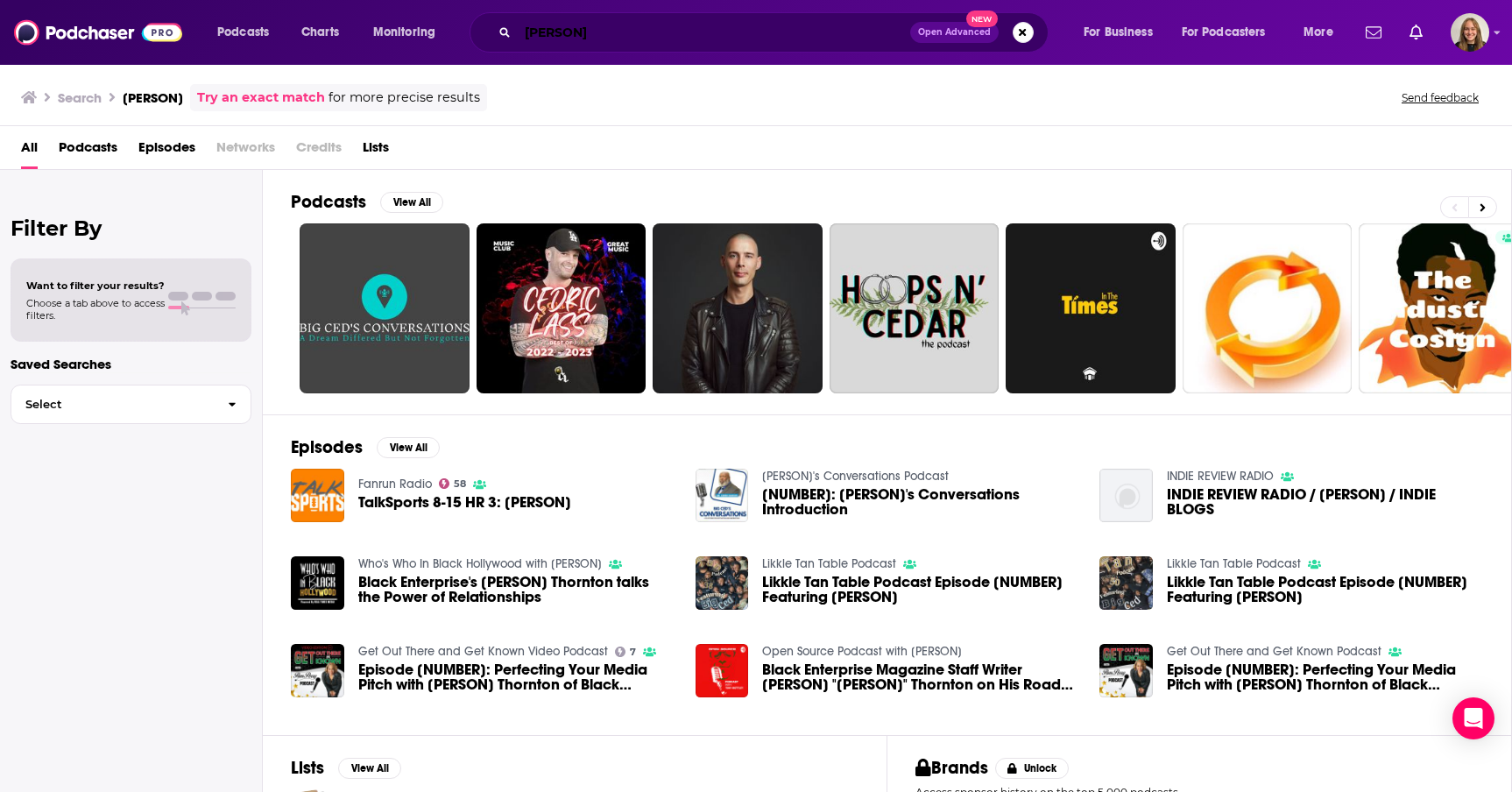 click on "[PERSON]" at bounding box center [714, 32] 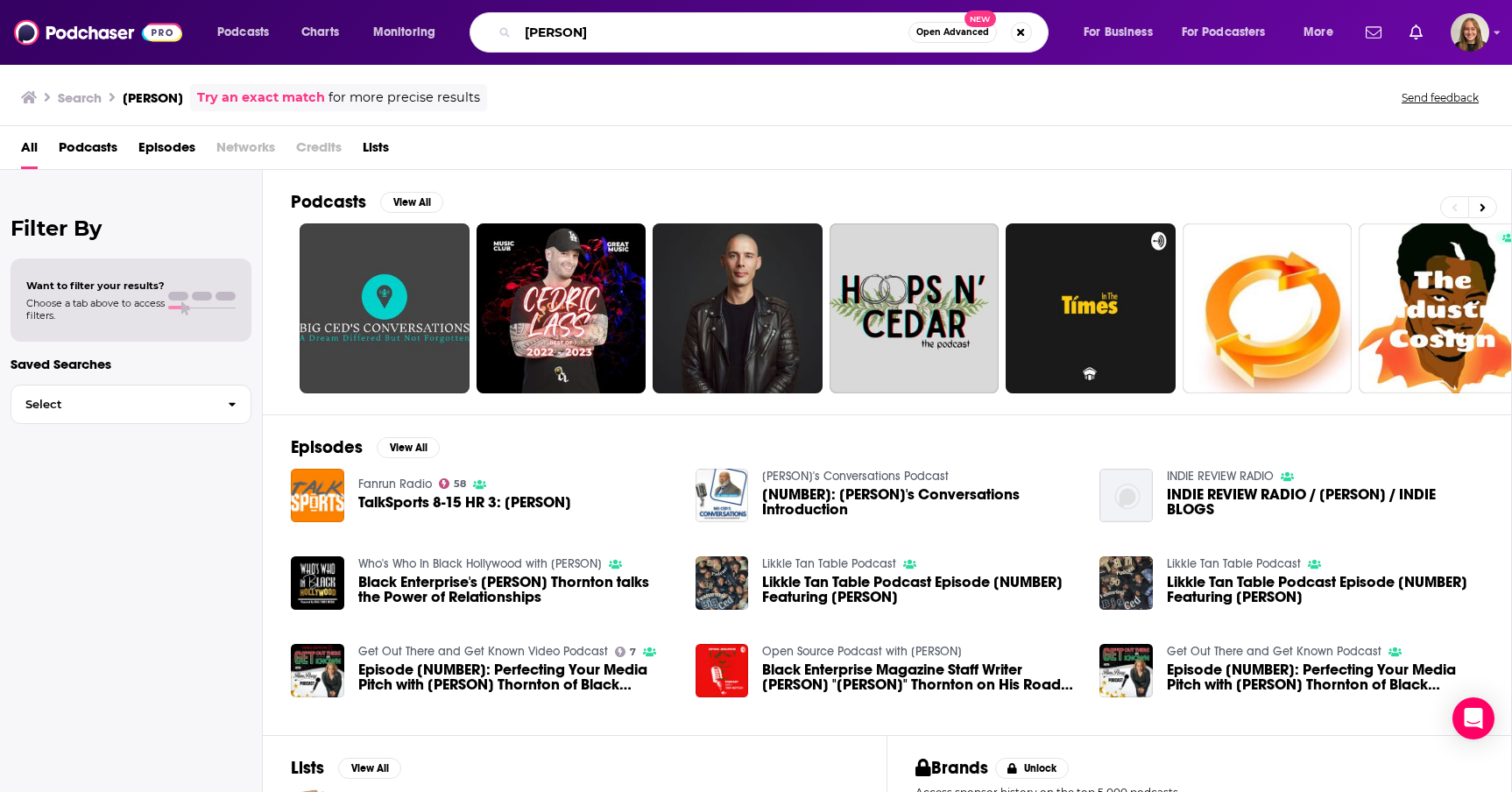 click on "[PERSON]" at bounding box center [713, 32] 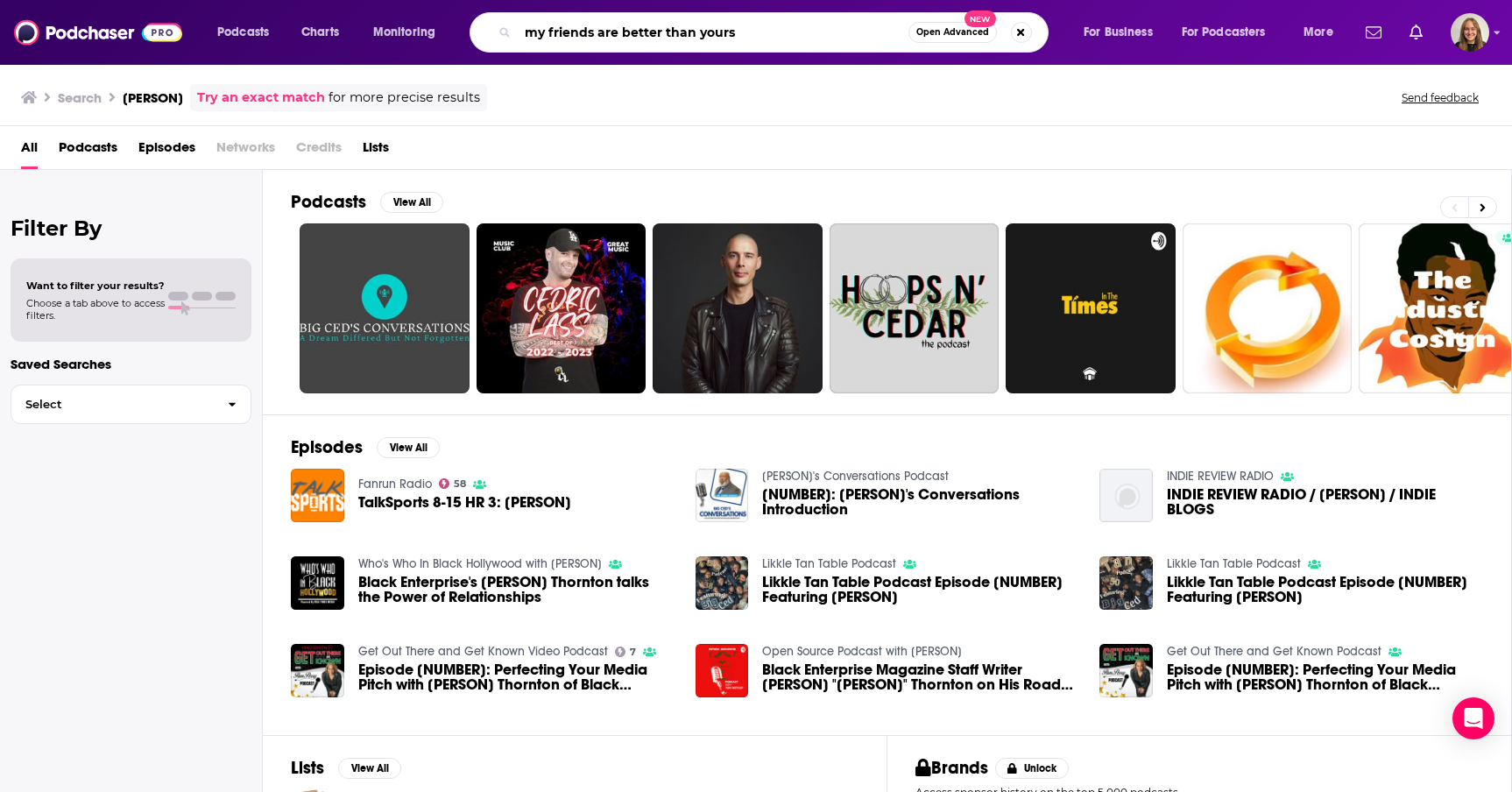 type on "my friends are better than yours" 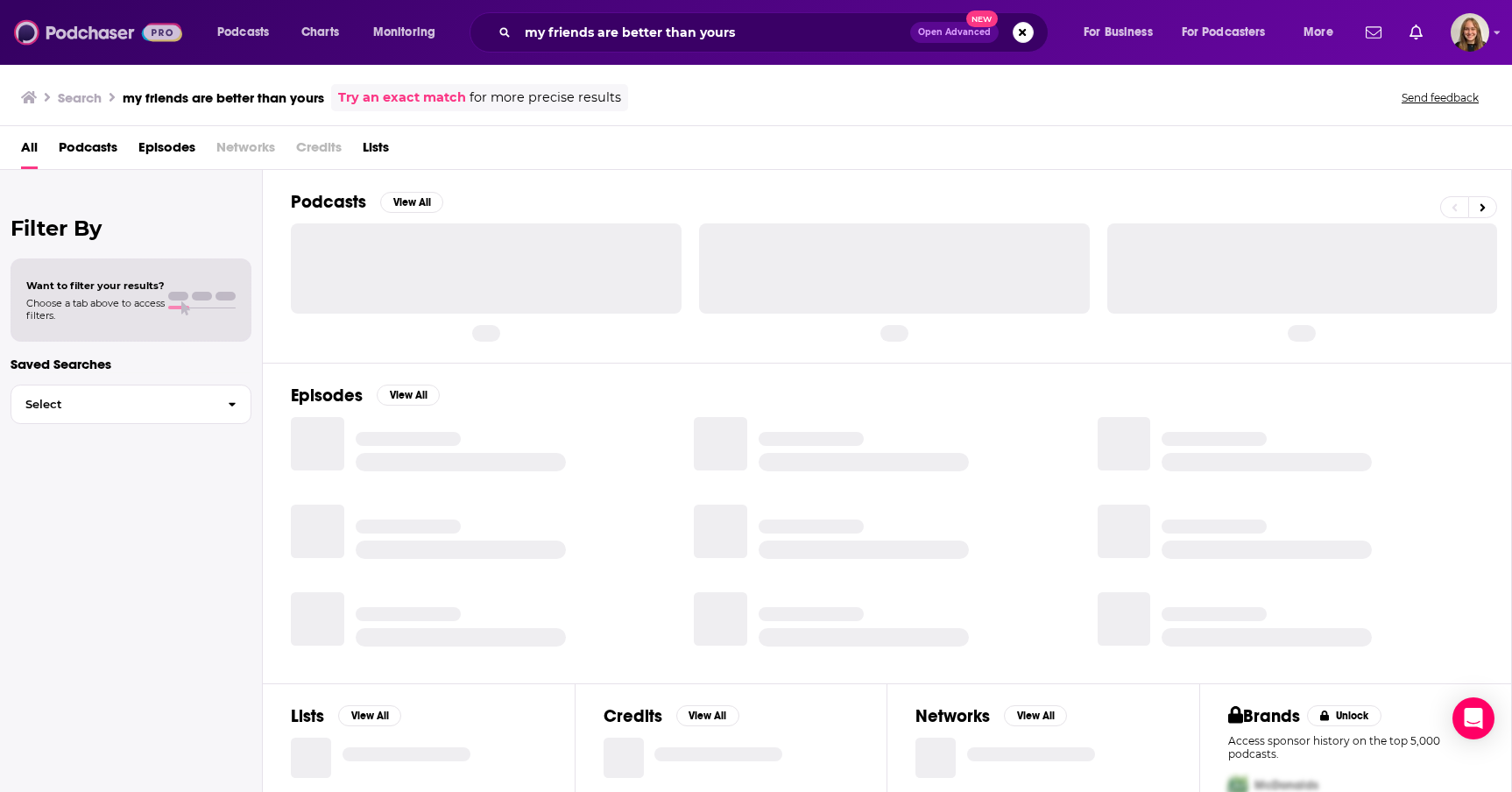 click at bounding box center (98, 32) 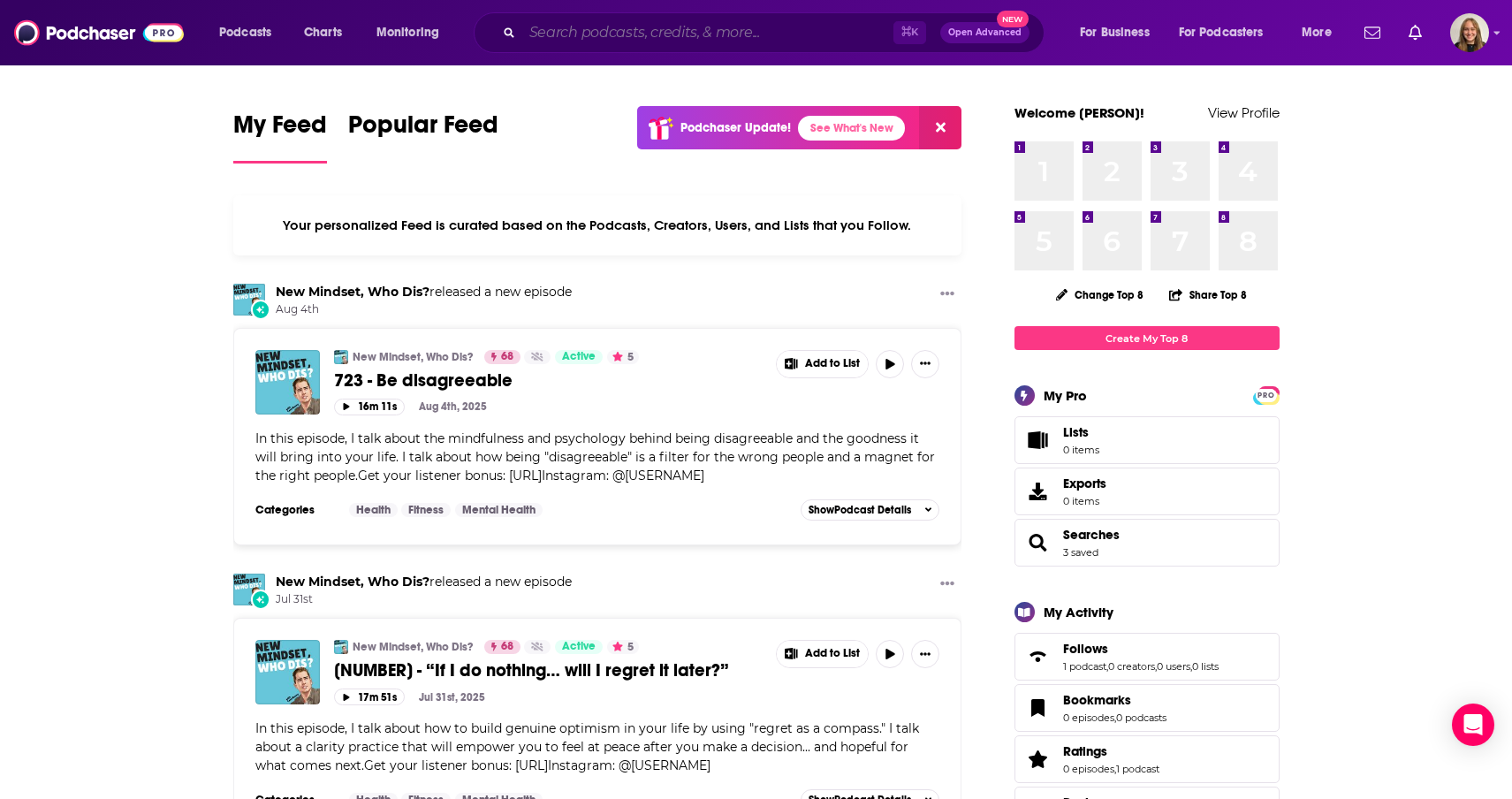 click at bounding box center (708, 33) 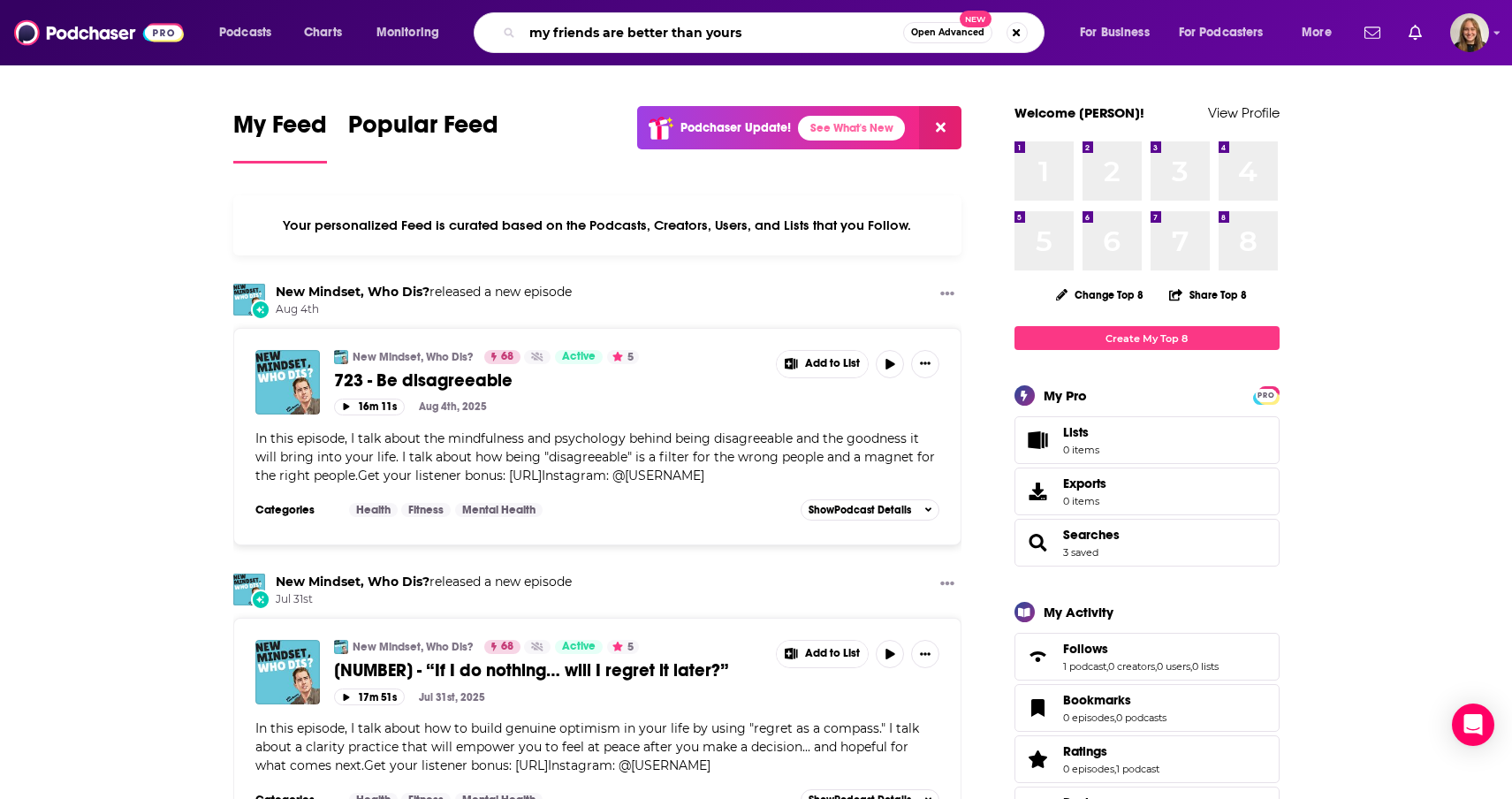 type on "my friends are better than yours" 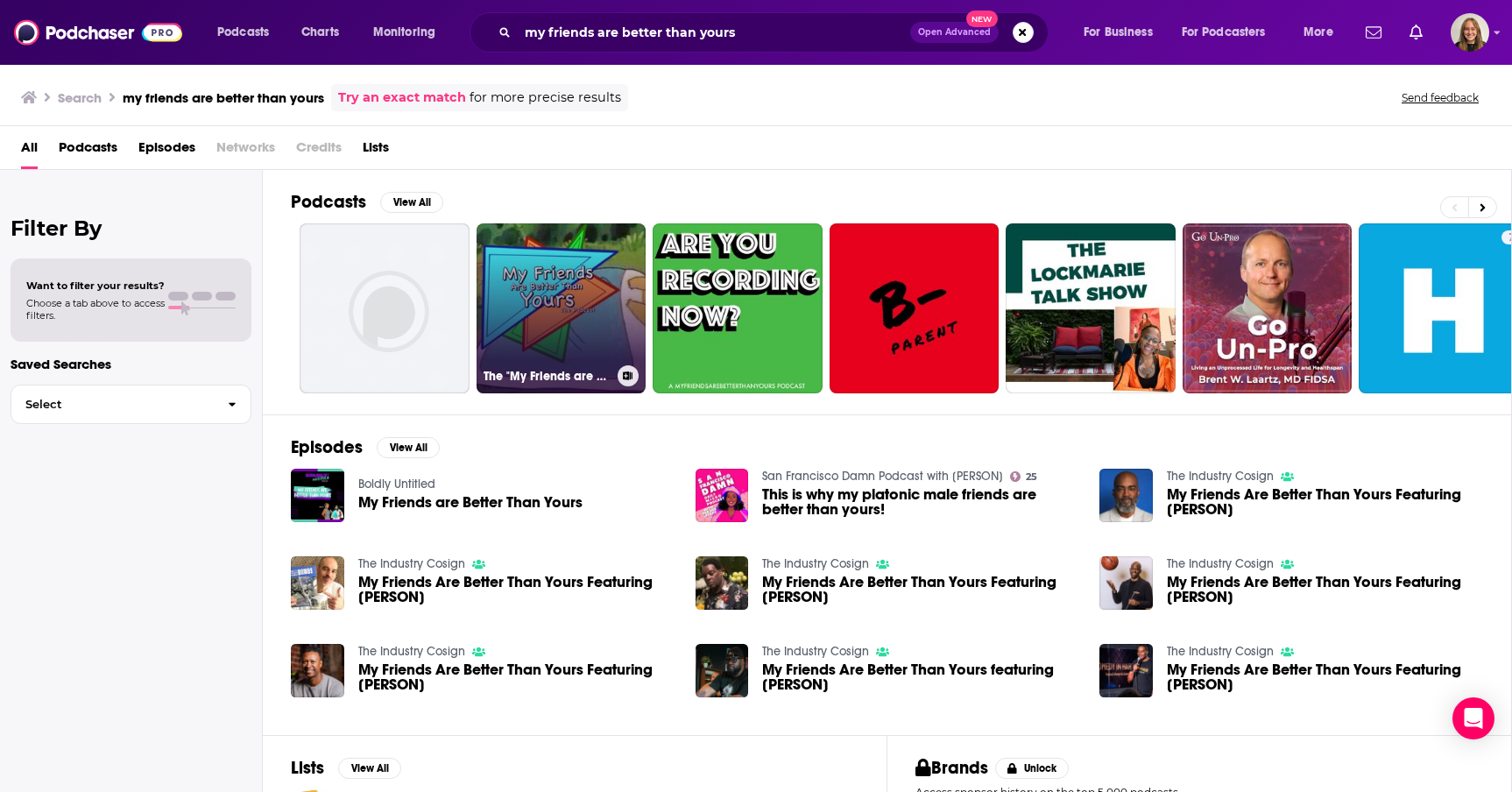 click on "The "My Friends are Better than Yours" Podcast" at bounding box center [562, 308] 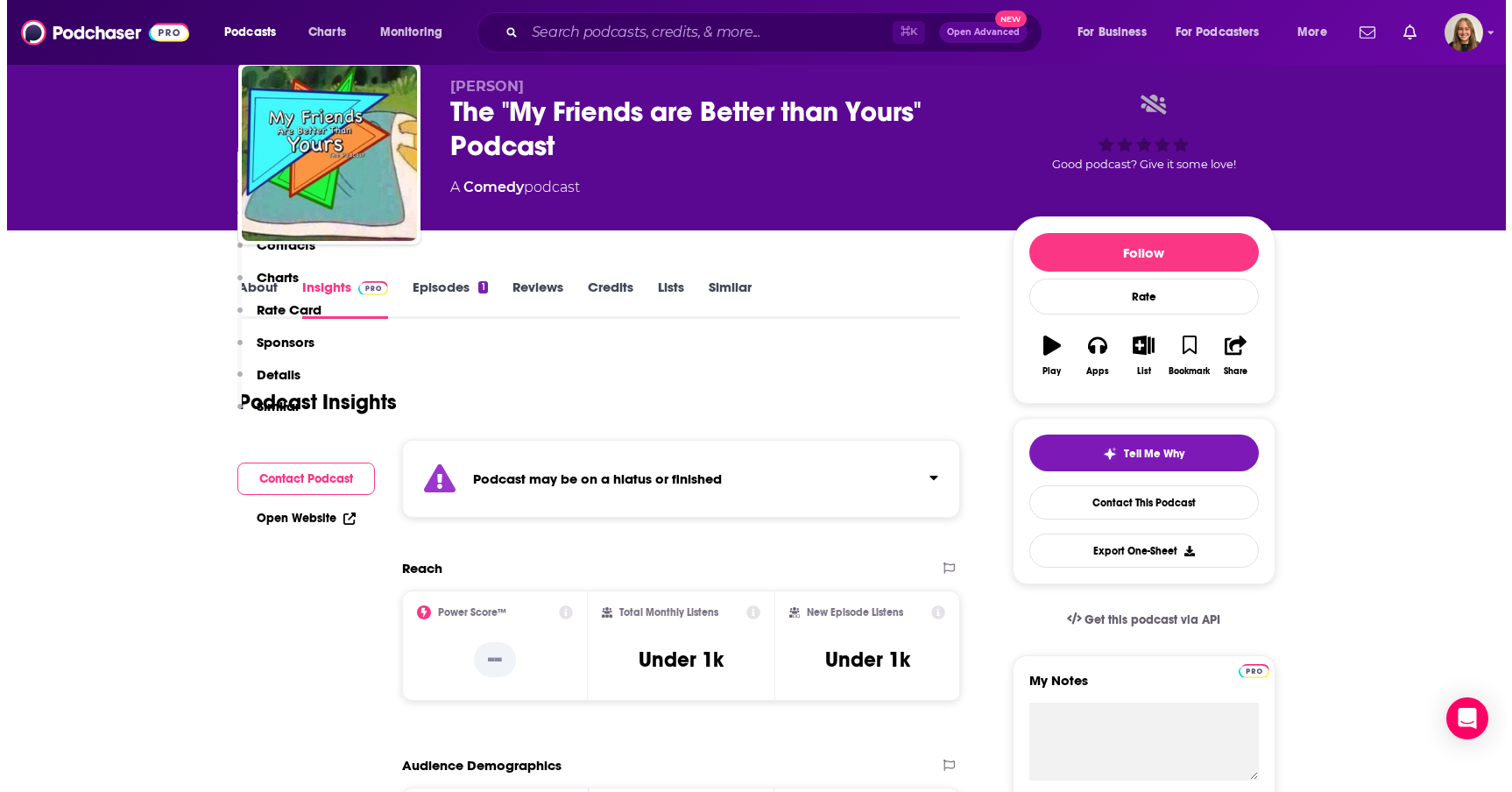 scroll, scrollTop: 0, scrollLeft: 0, axis: both 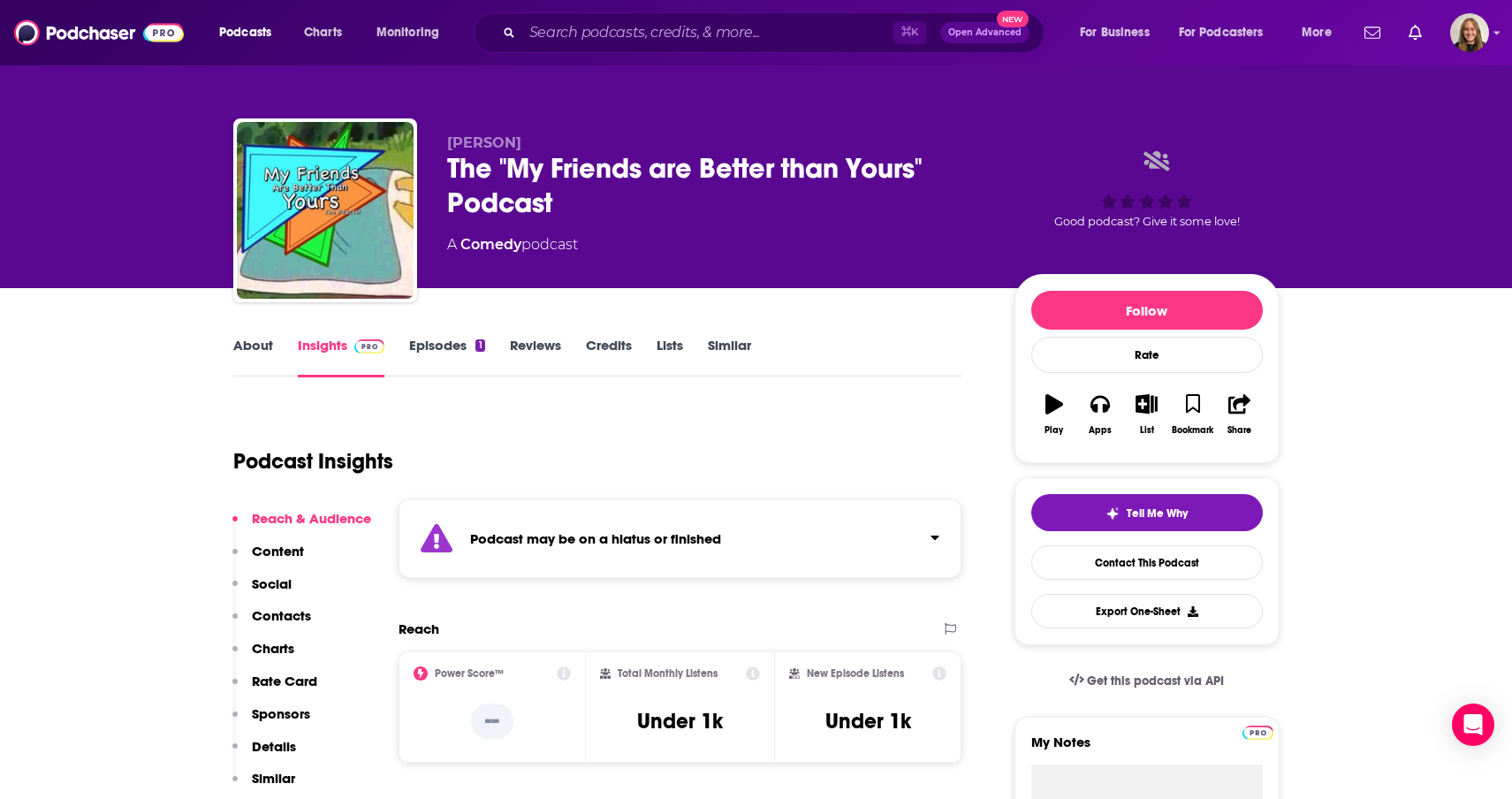 click on "About" at bounding box center [253, 357] 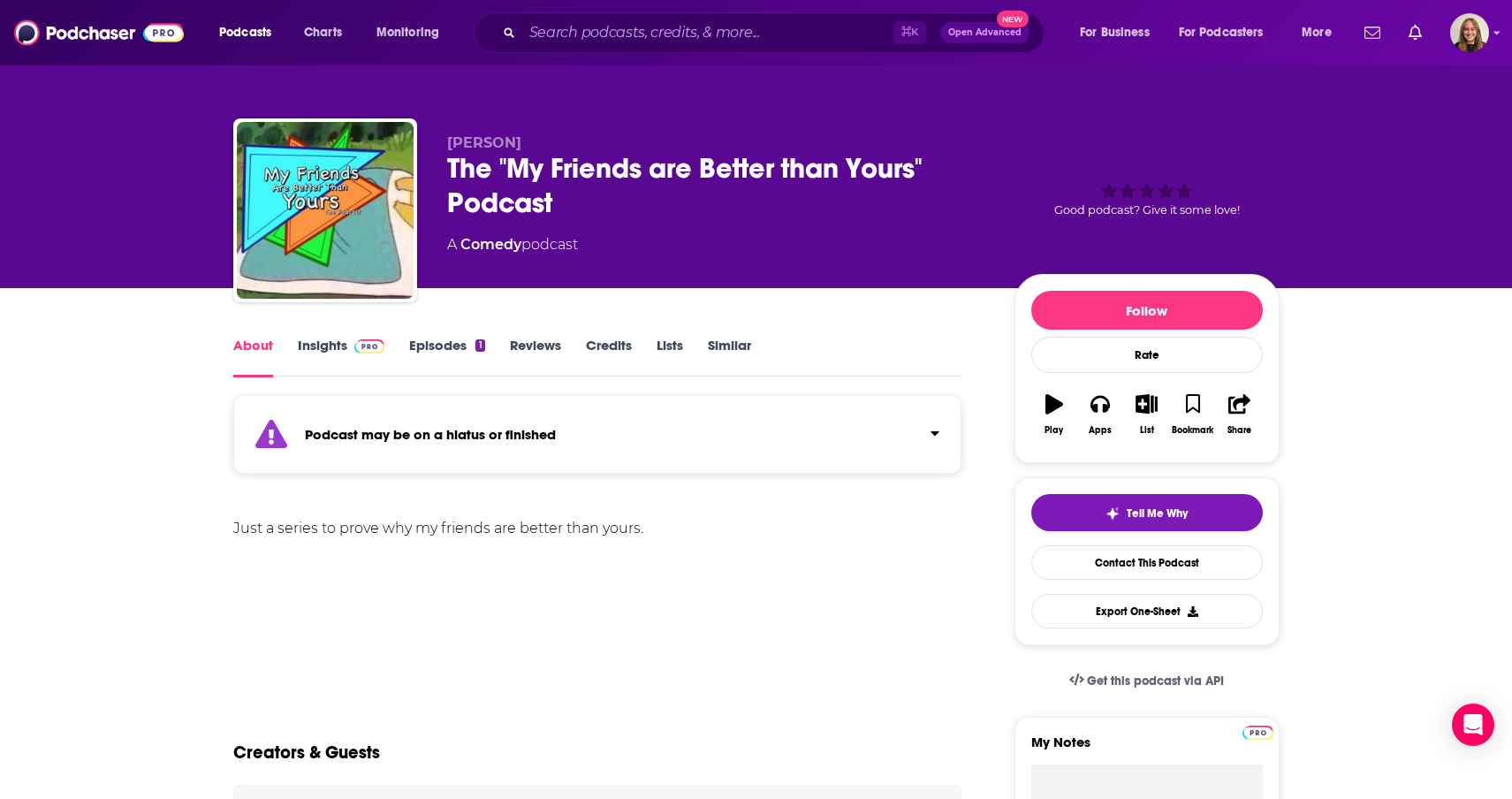 click on "Insights" at bounding box center (341, 357) 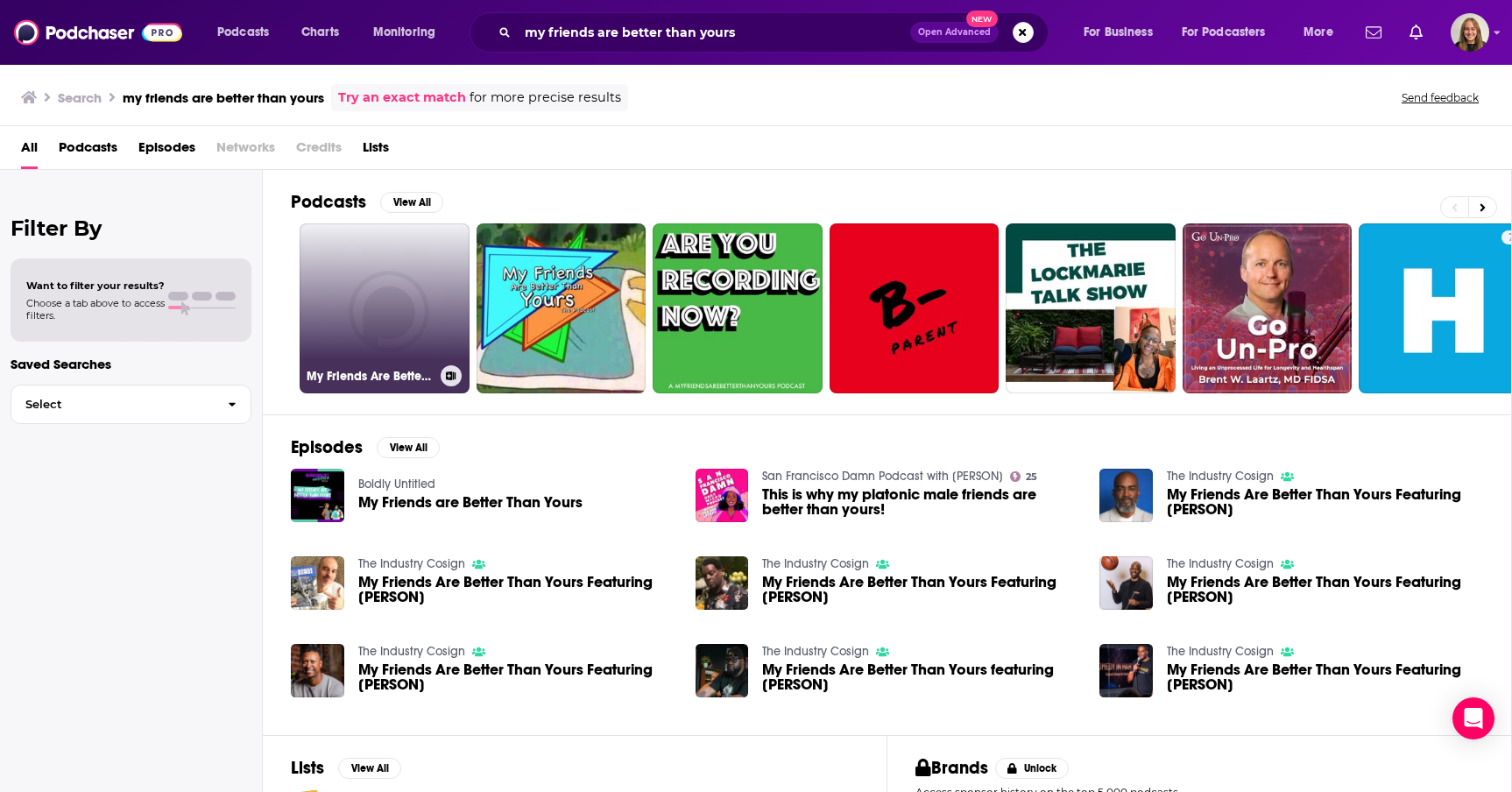 click on "My Friends Are Better Than Yours" at bounding box center [385, 308] 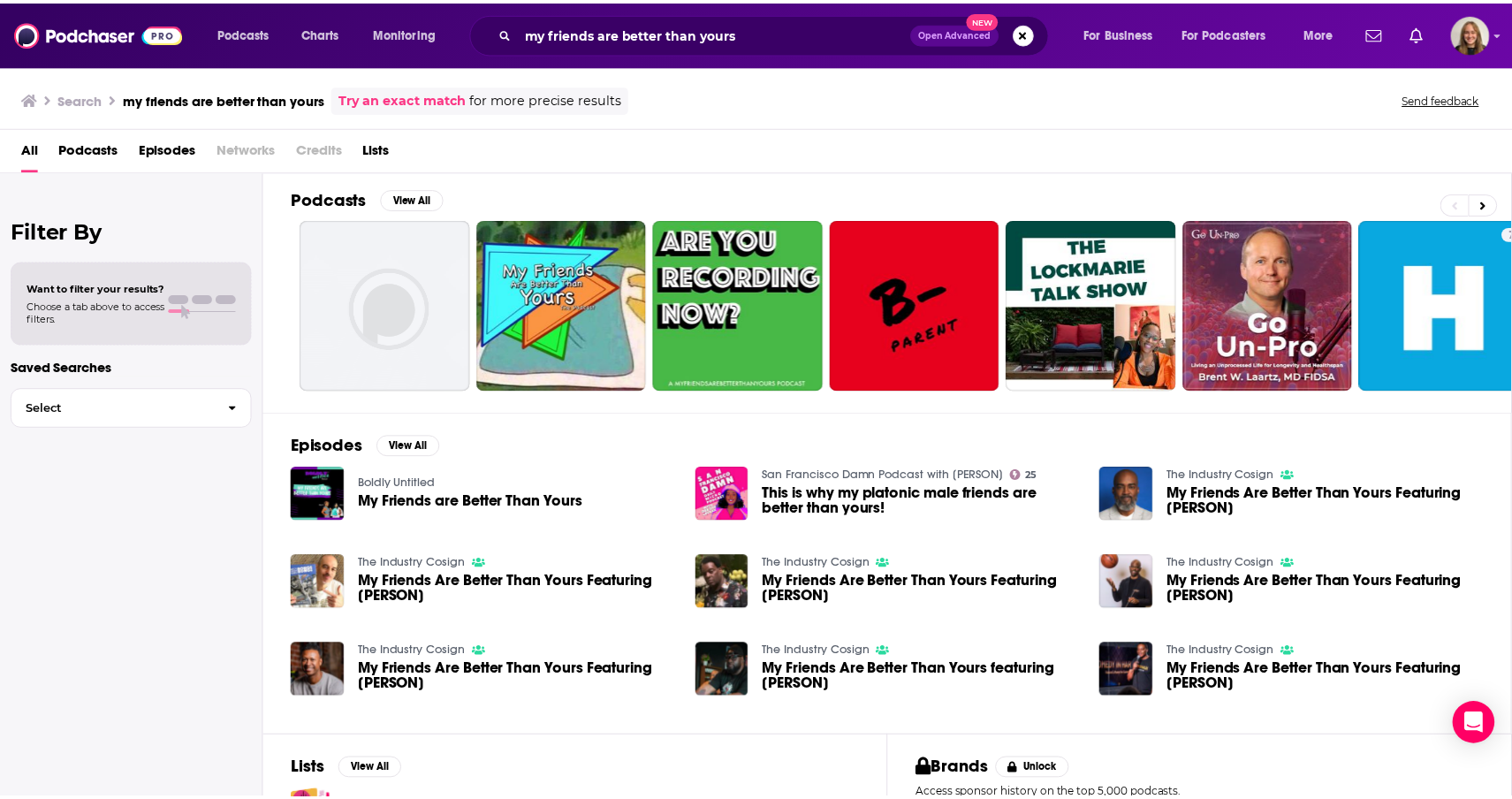 scroll, scrollTop: 0, scrollLeft: 0, axis: both 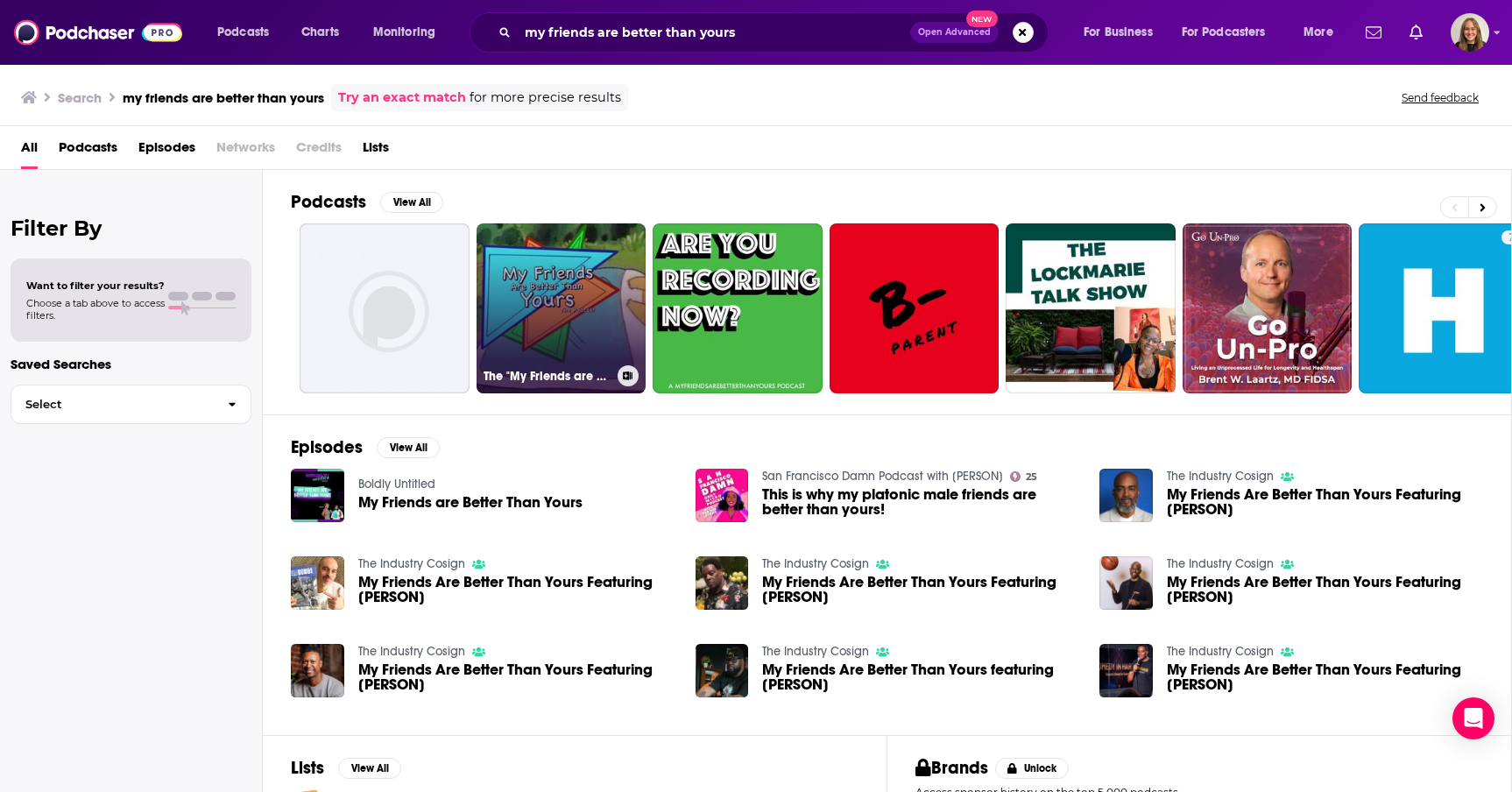 click on "The "My Friends are Better than Yours" Podcast" at bounding box center [562, 308] 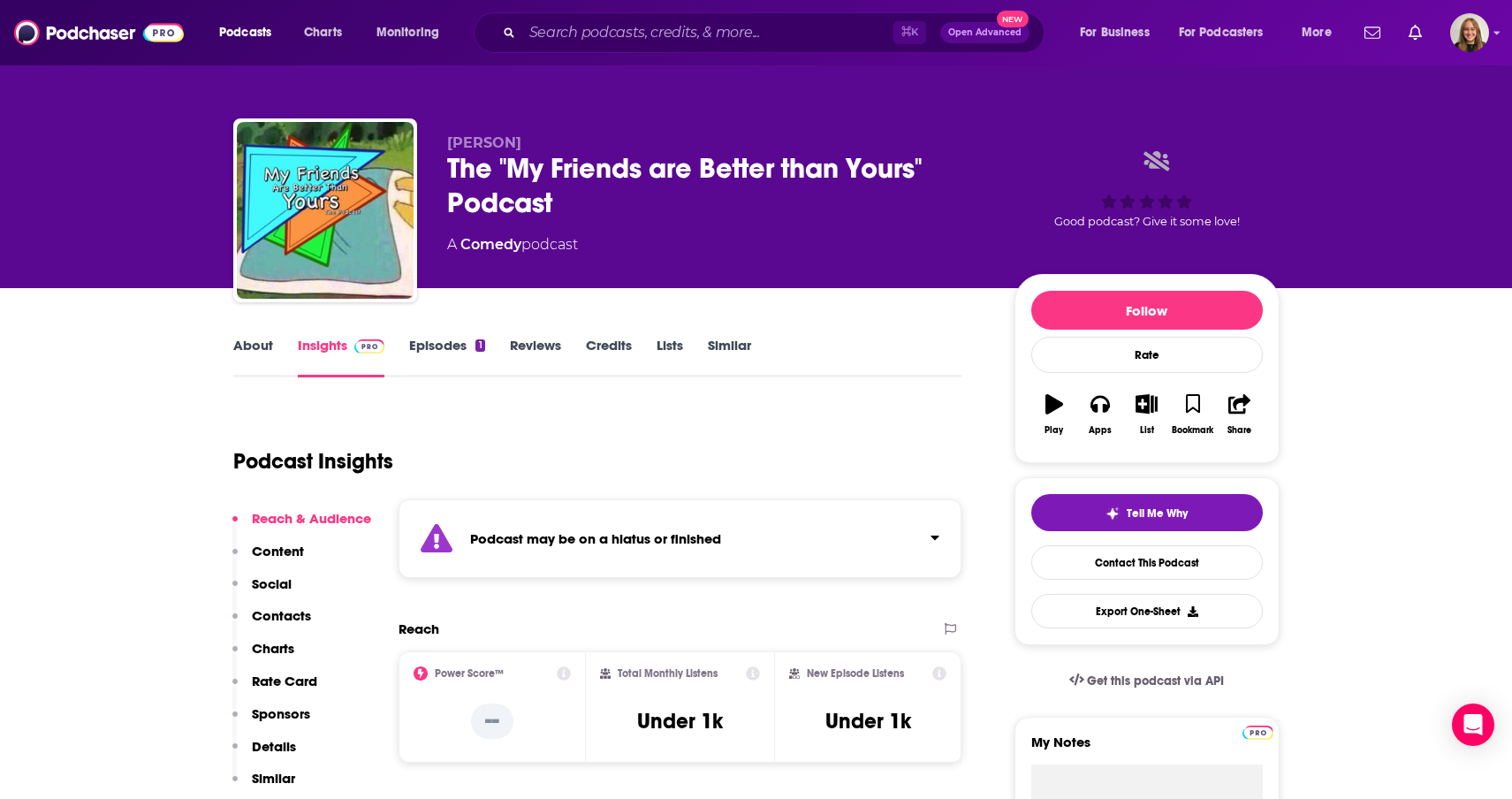 click on "About" at bounding box center (253, 357) 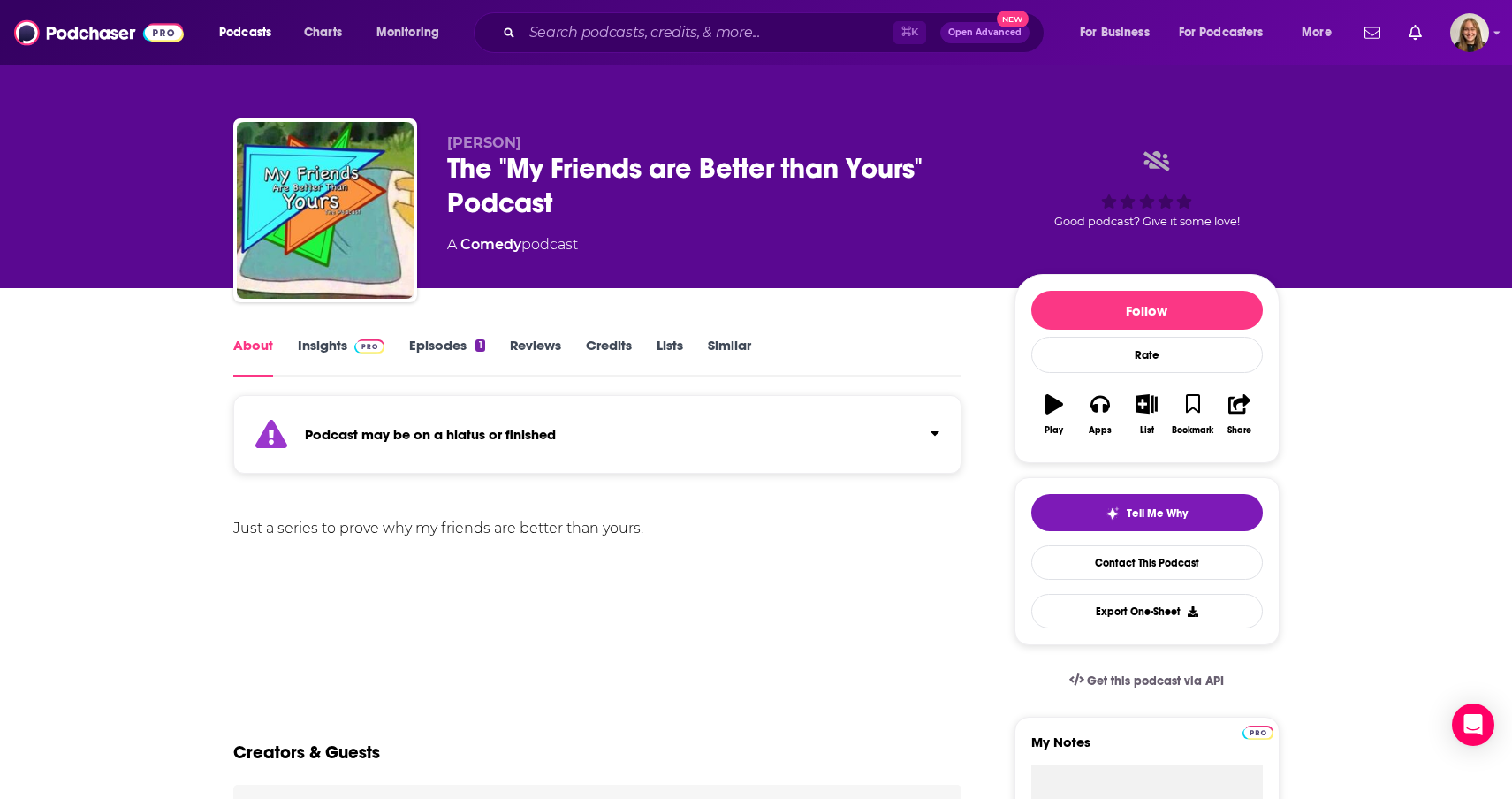 click on "Insights" at bounding box center (341, 357) 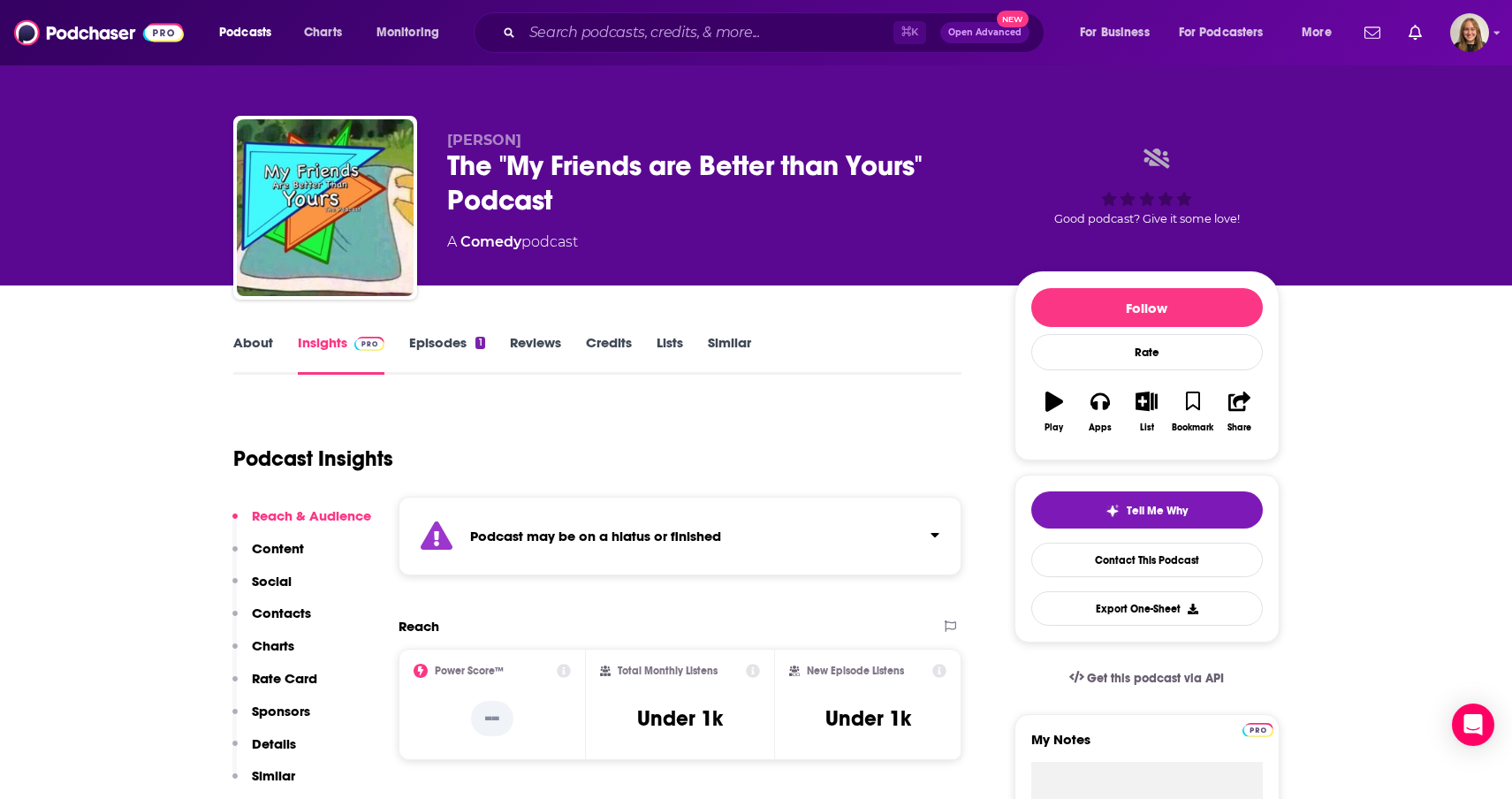 scroll, scrollTop: 4, scrollLeft: 0, axis: vertical 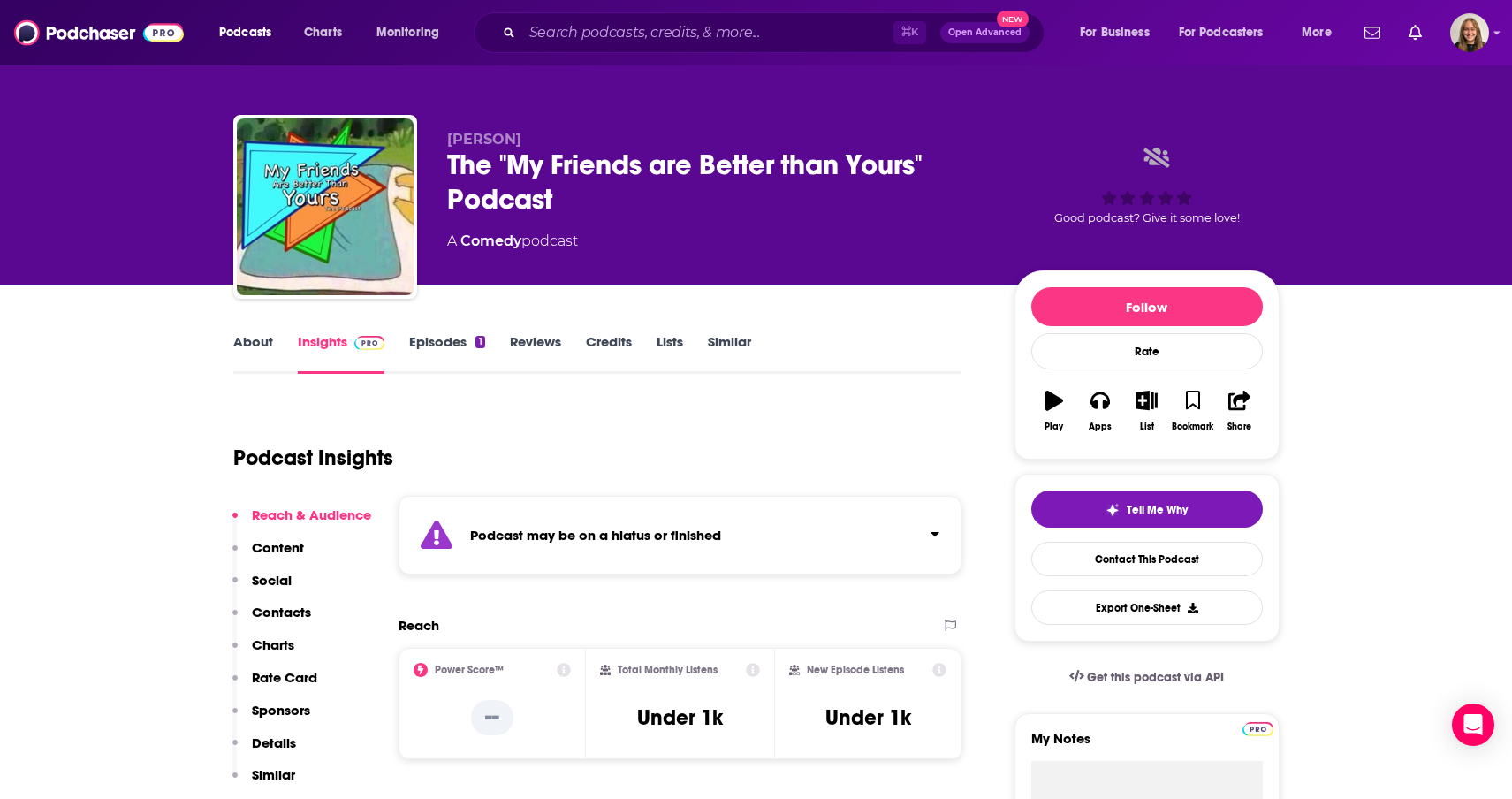 click on "Episodes 1" at bounding box center (446, 354) 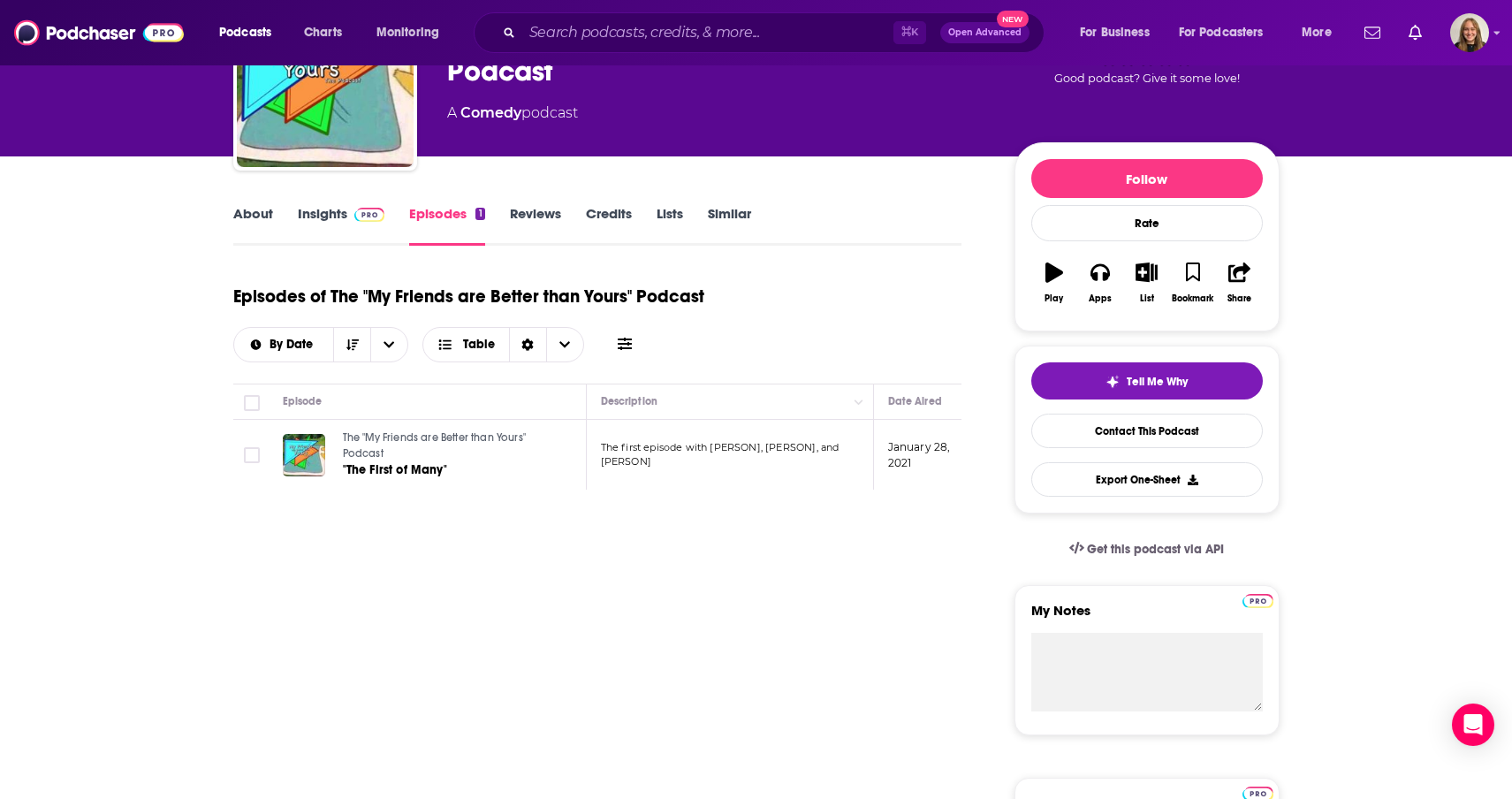 scroll, scrollTop: 128, scrollLeft: 0, axis: vertical 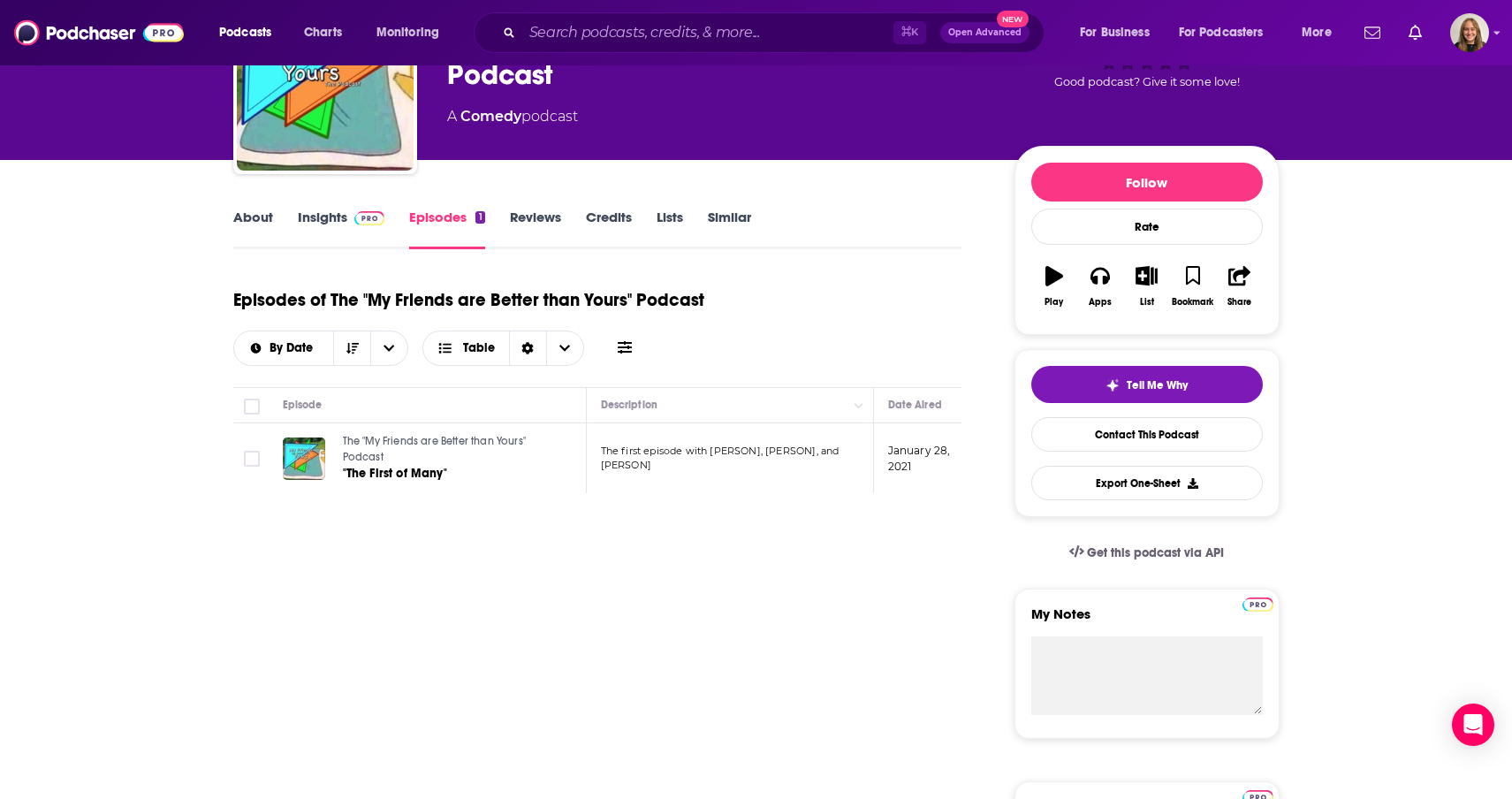 click on "The first episode with [PERSON], [PERSON], and [PERSON]" at bounding box center (720, 458) 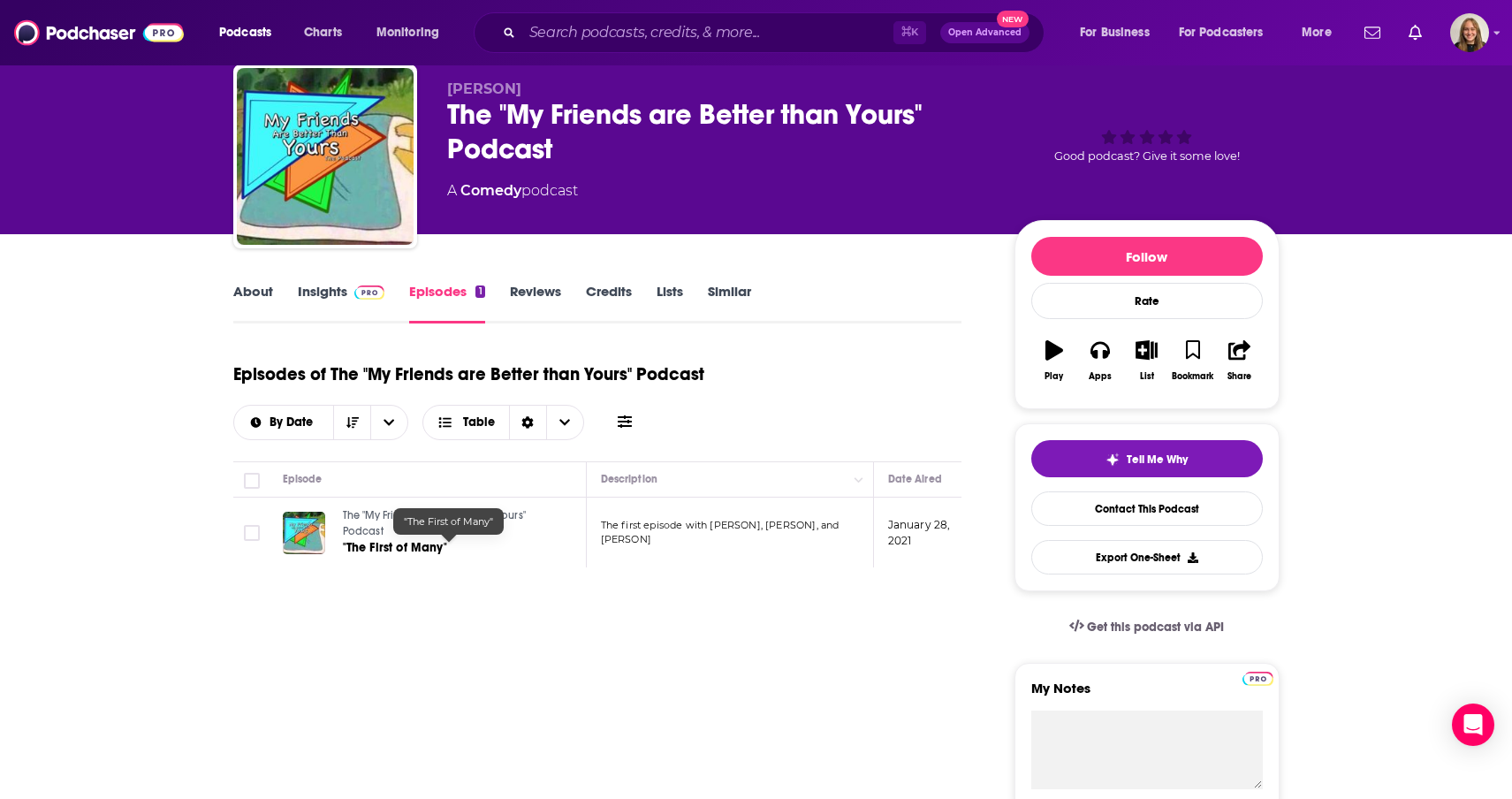 scroll, scrollTop: 0, scrollLeft: 0, axis: both 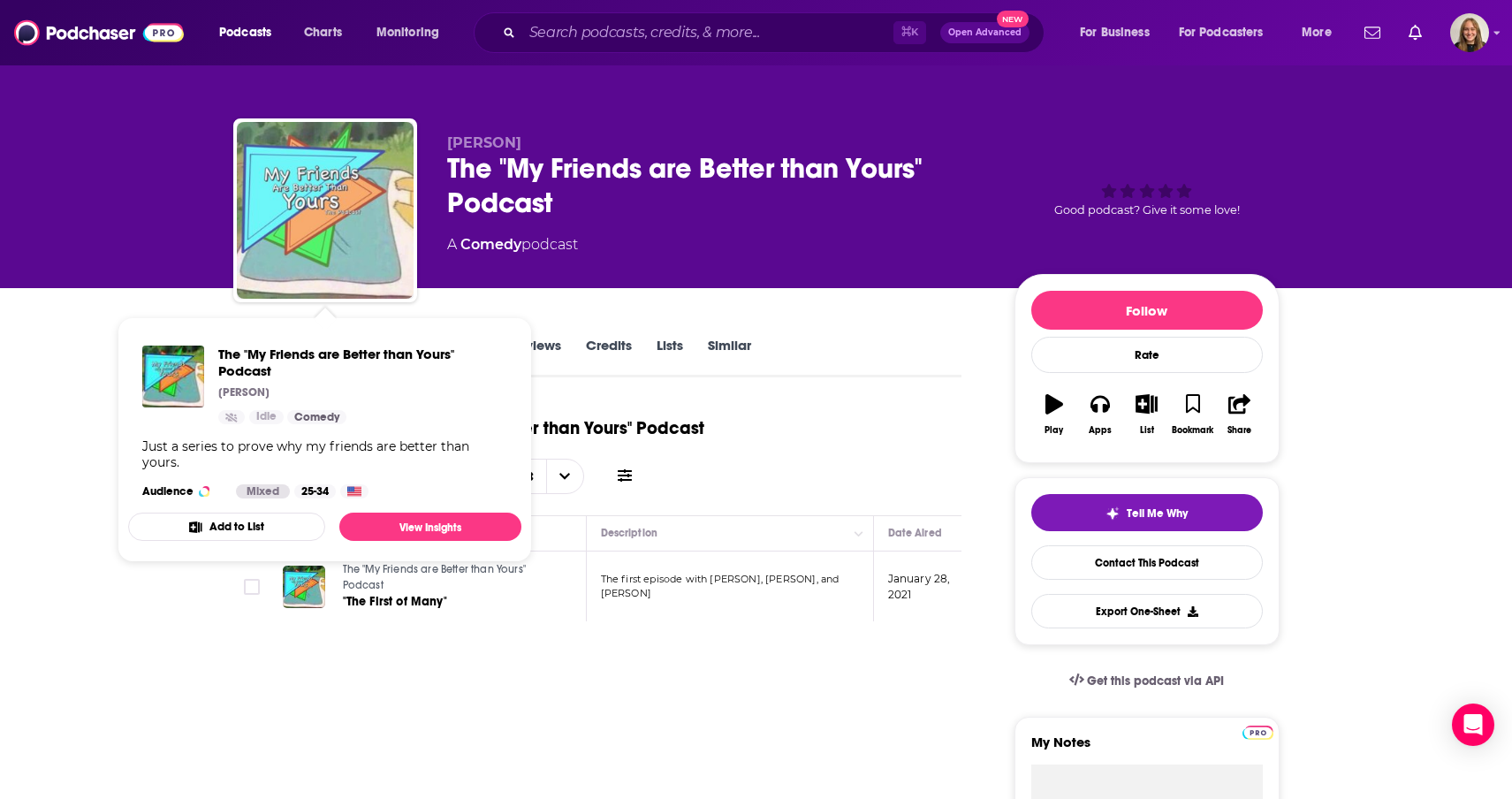 click at bounding box center [325, 210] 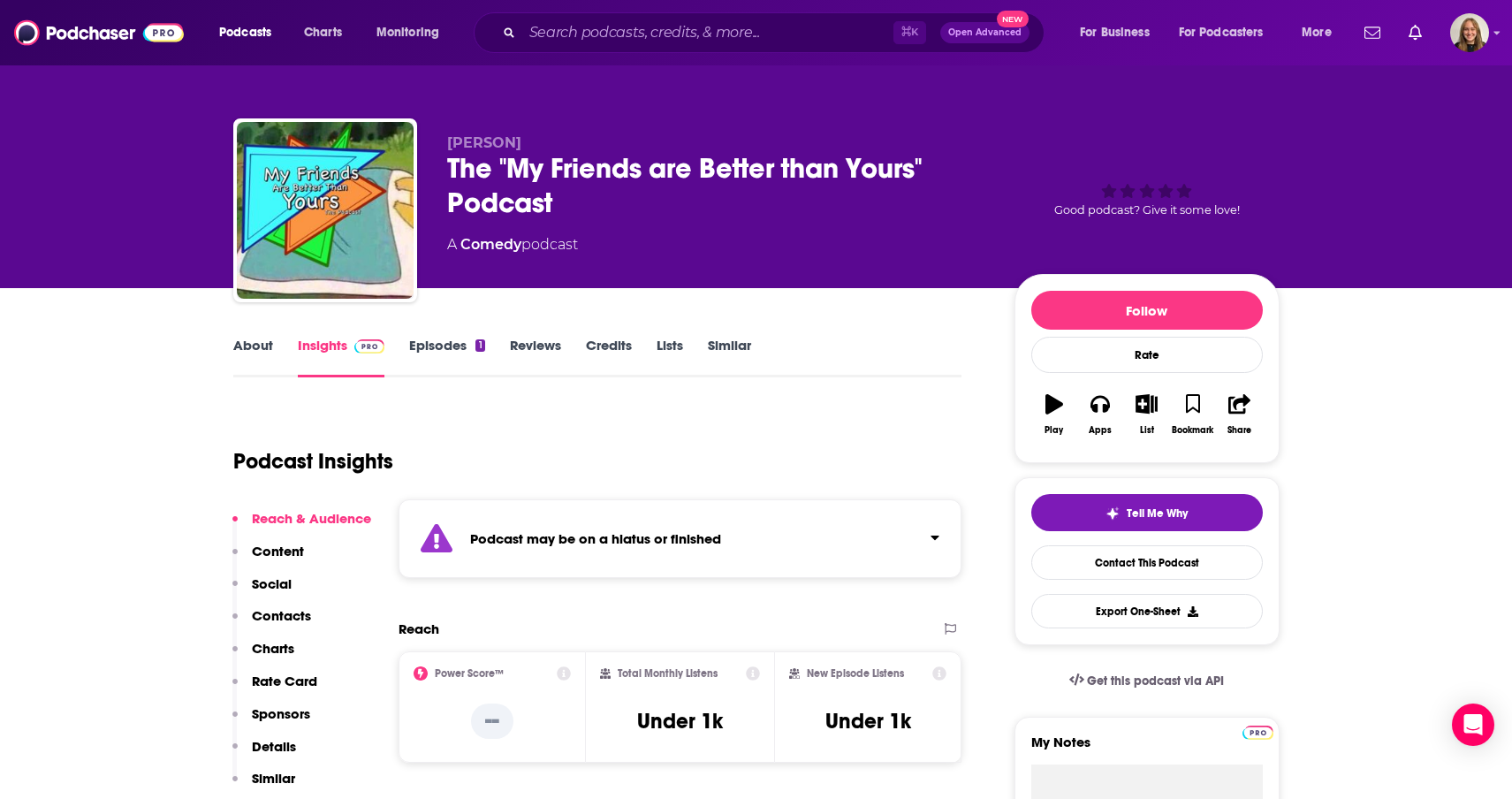 click on "Podcast Insights" at bounding box center (590, 451) 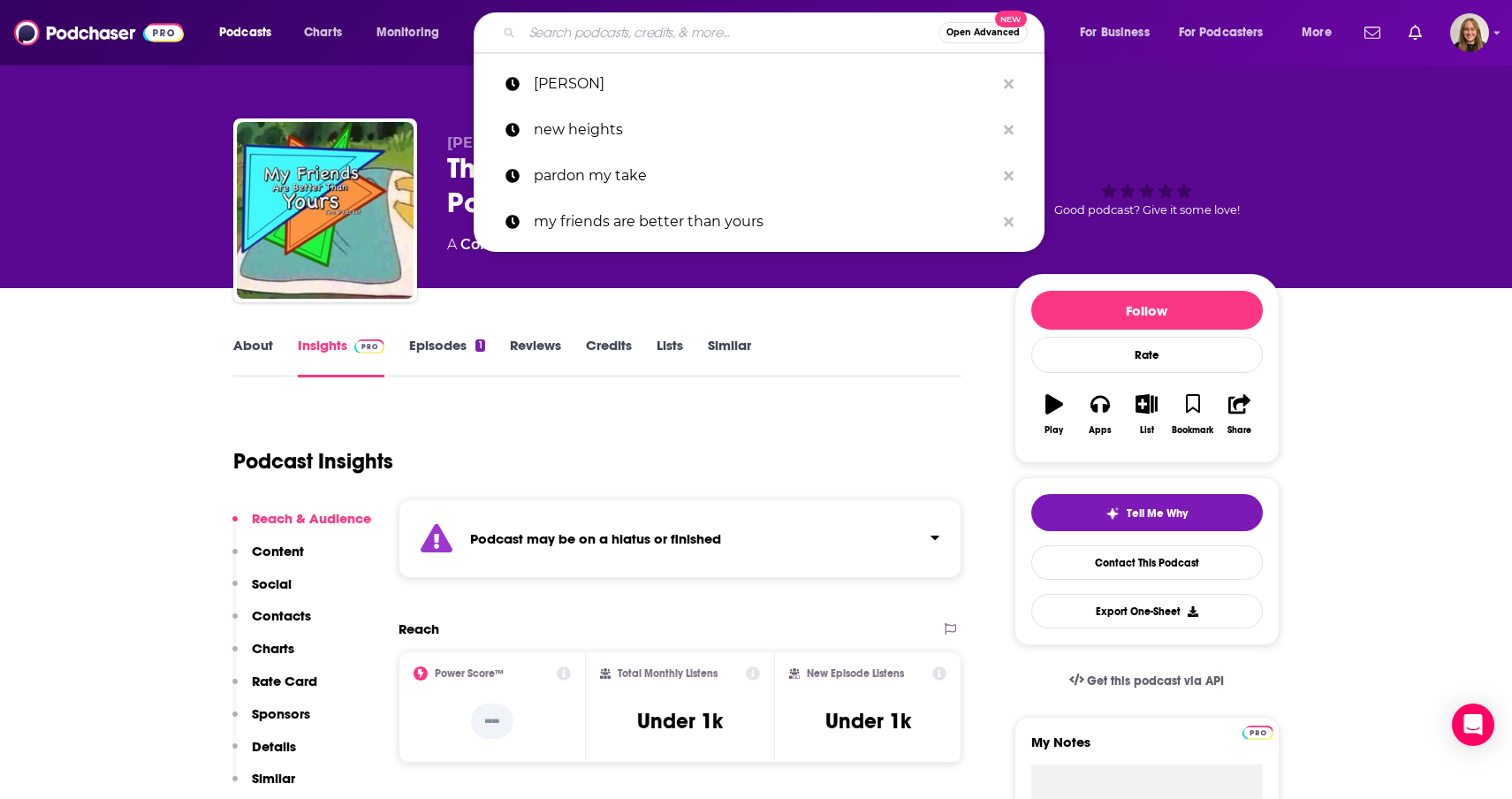 click at bounding box center [730, 33] 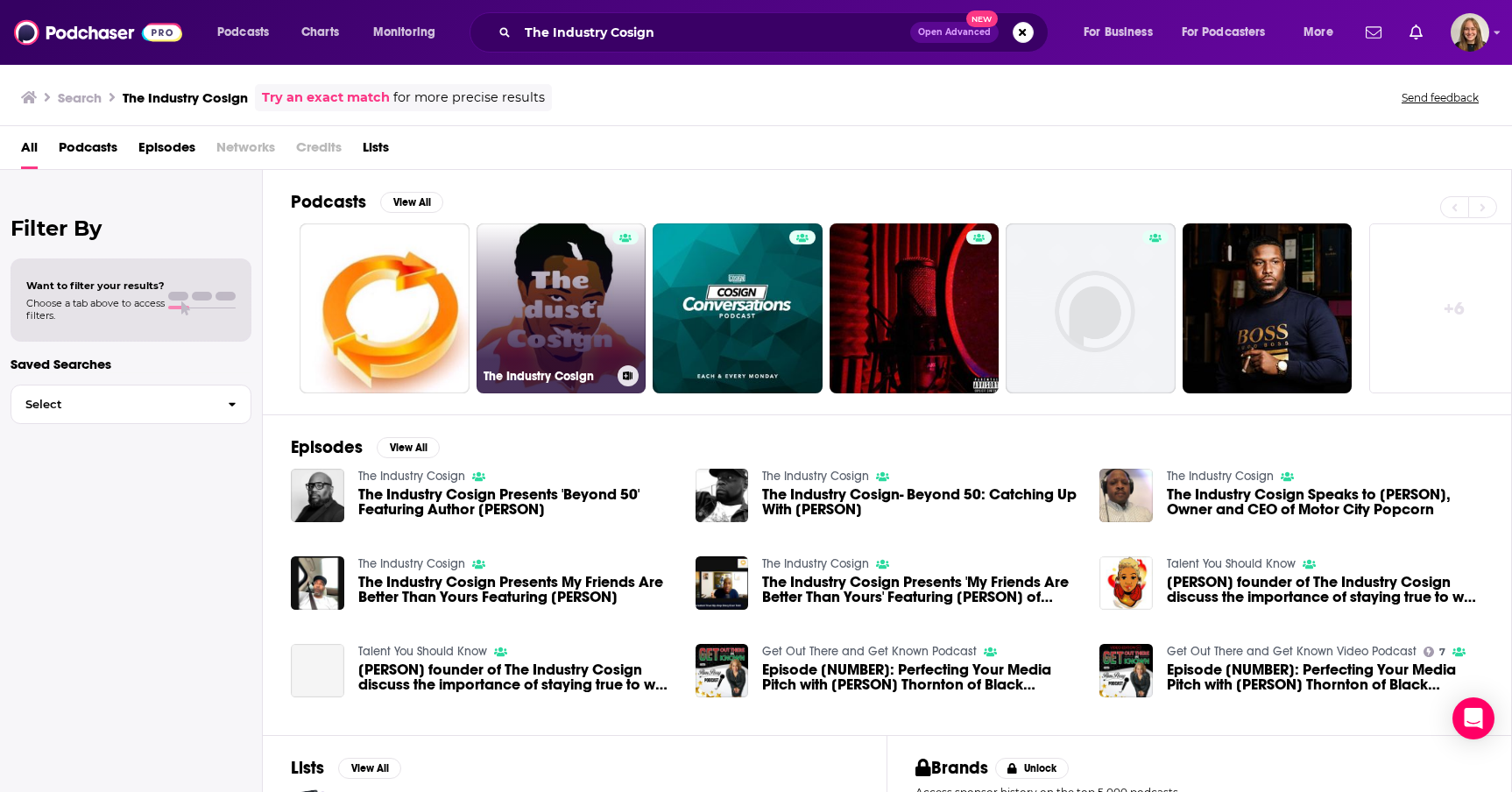 click on "The Industry Cosign" at bounding box center (562, 308) 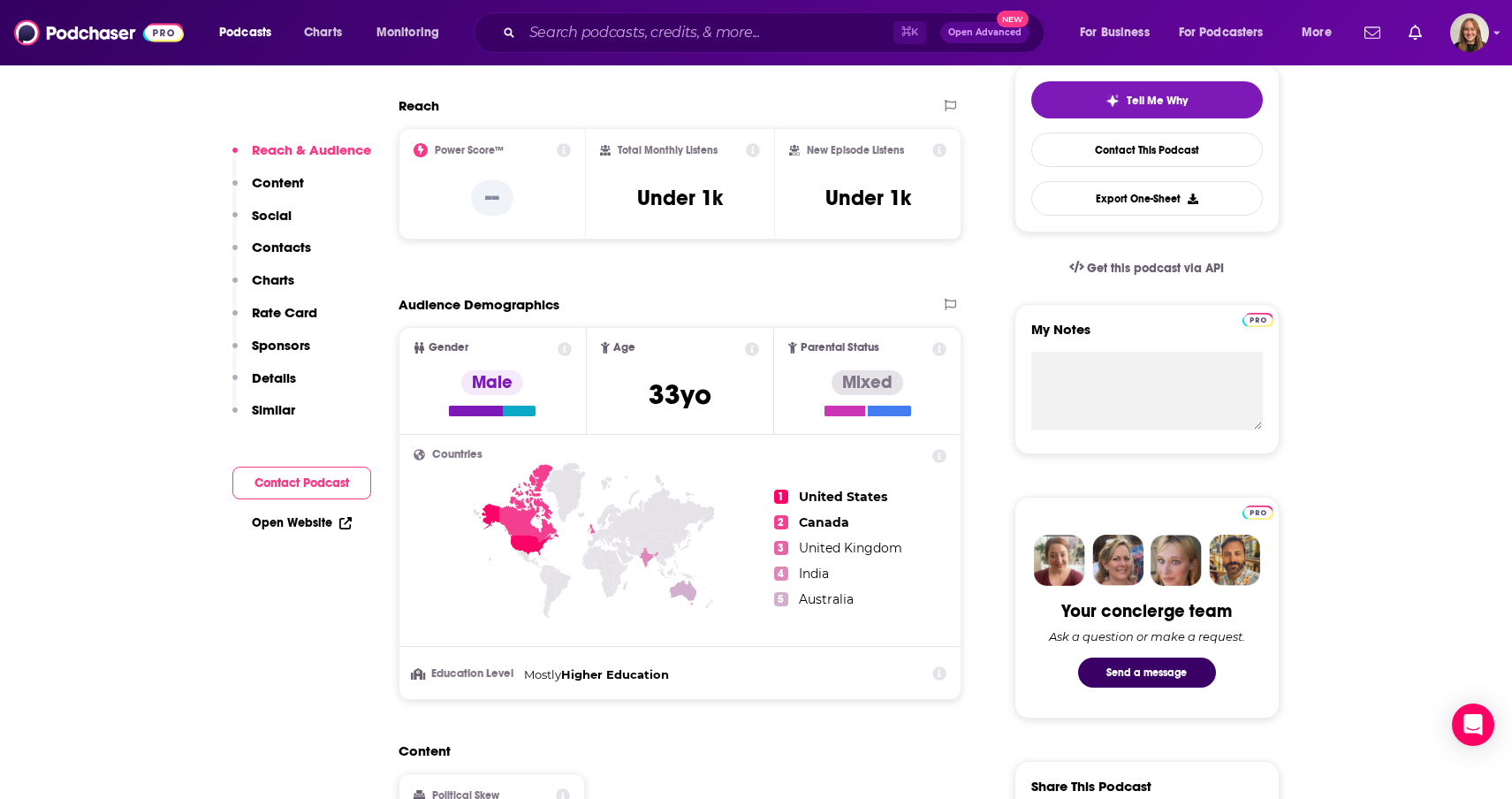 scroll, scrollTop: 411, scrollLeft: 0, axis: vertical 